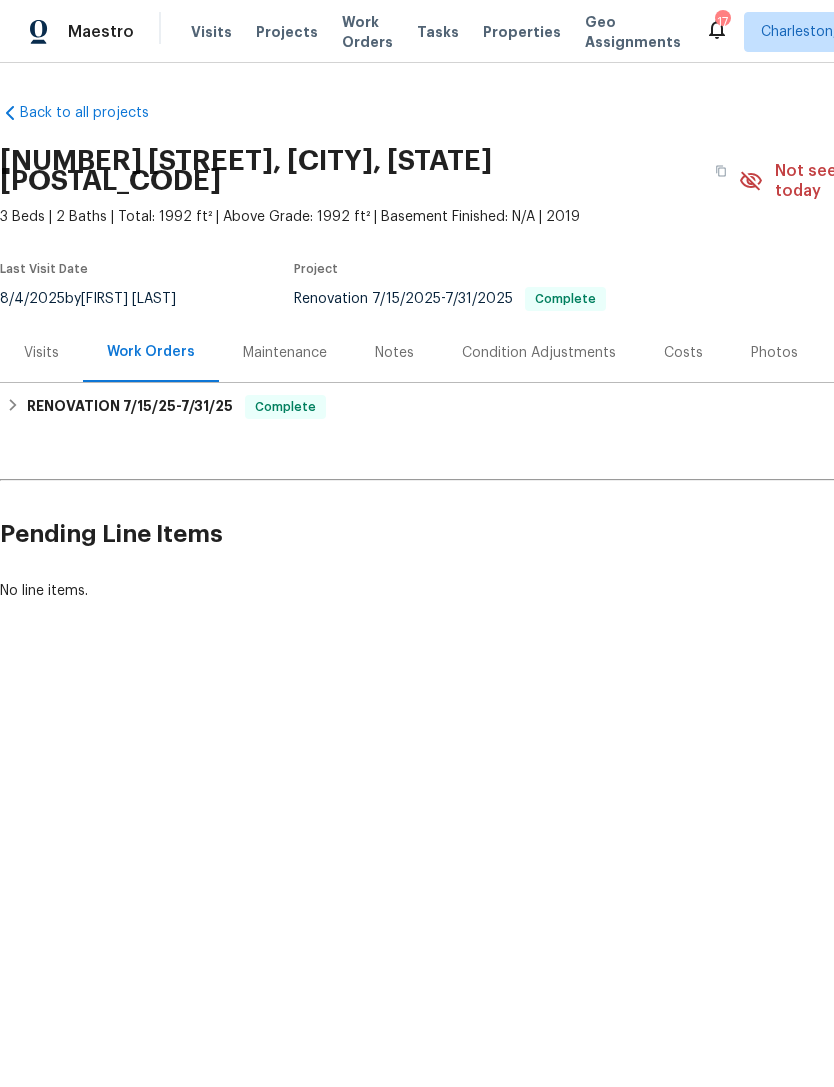 scroll, scrollTop: 0, scrollLeft: 0, axis: both 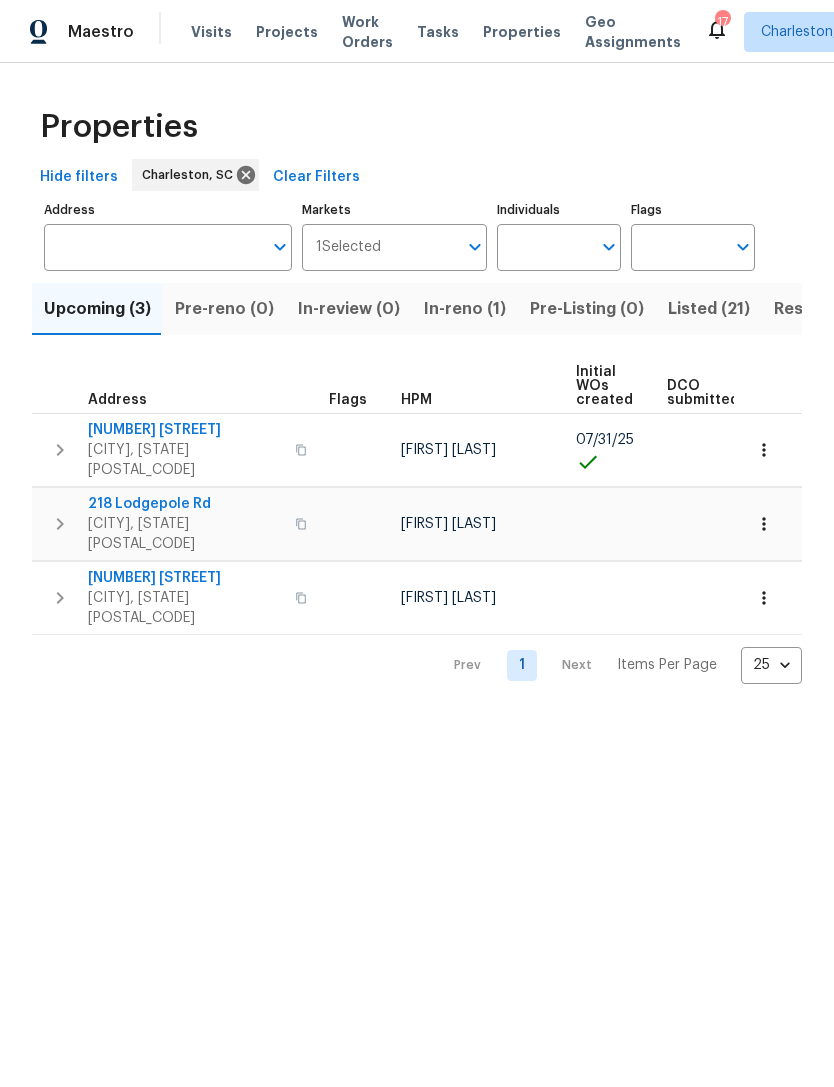 click on "Visits" at bounding box center [211, 32] 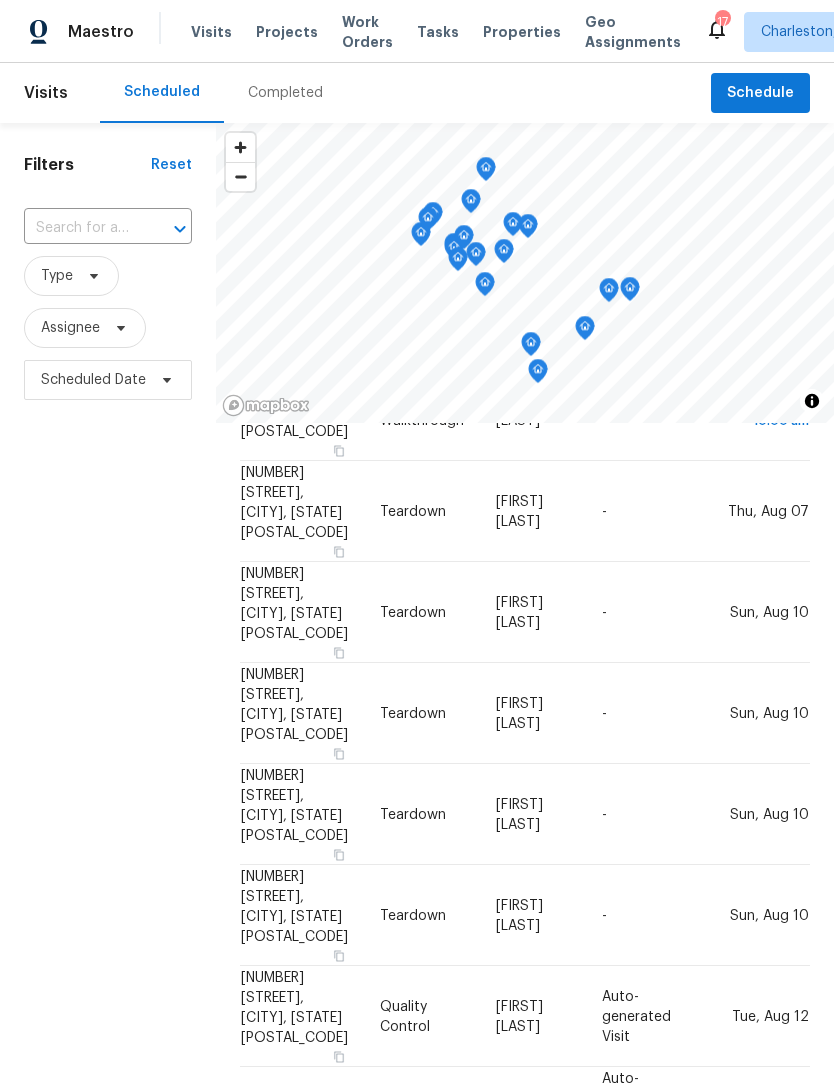 scroll, scrollTop: 944, scrollLeft: 0, axis: vertical 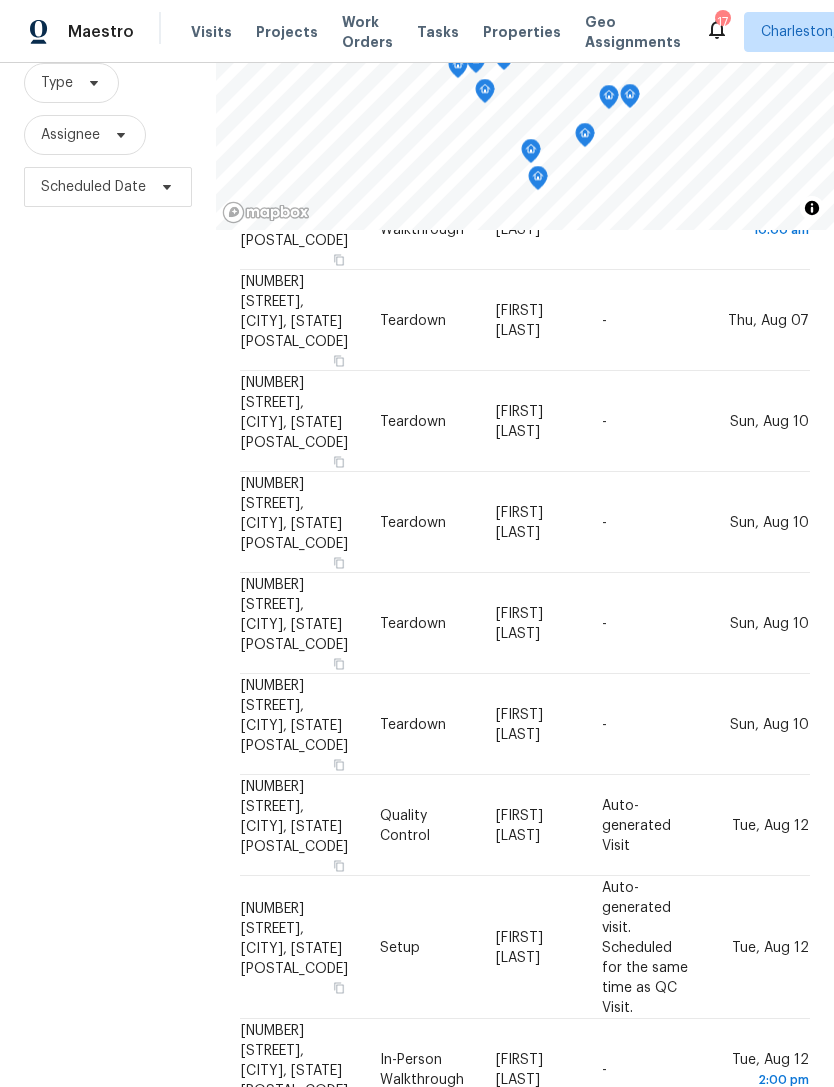 click 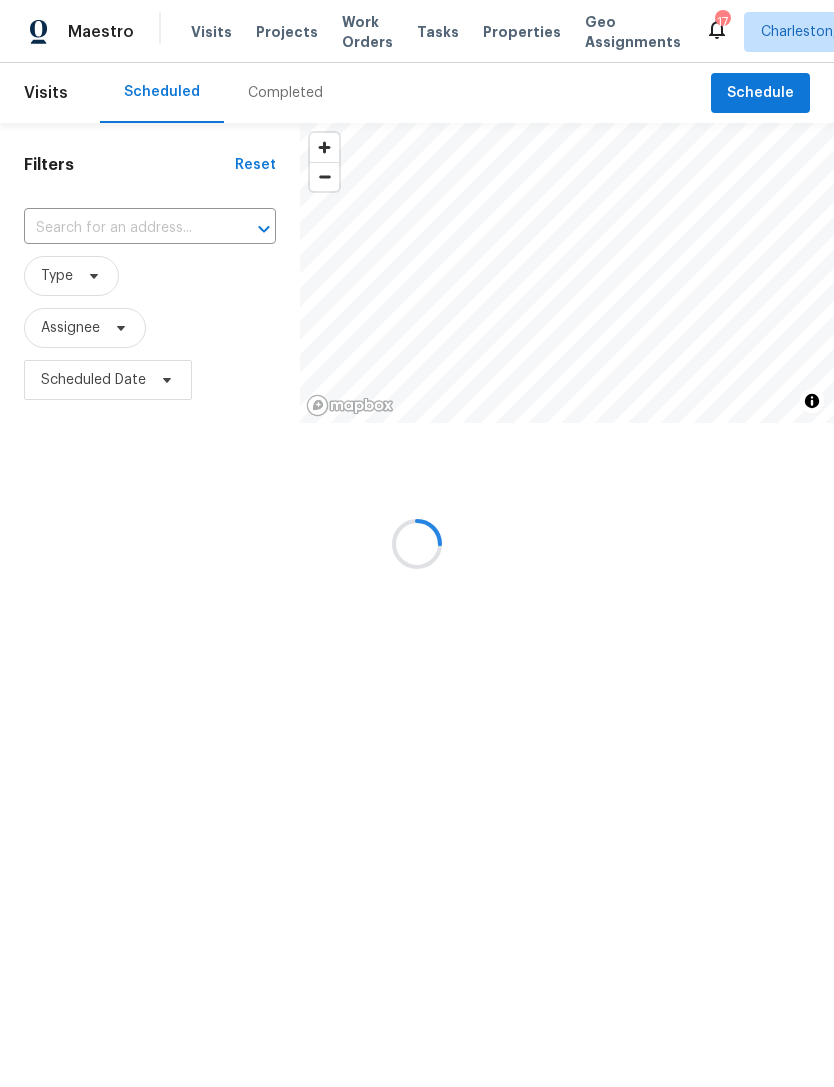 scroll, scrollTop: 0, scrollLeft: 0, axis: both 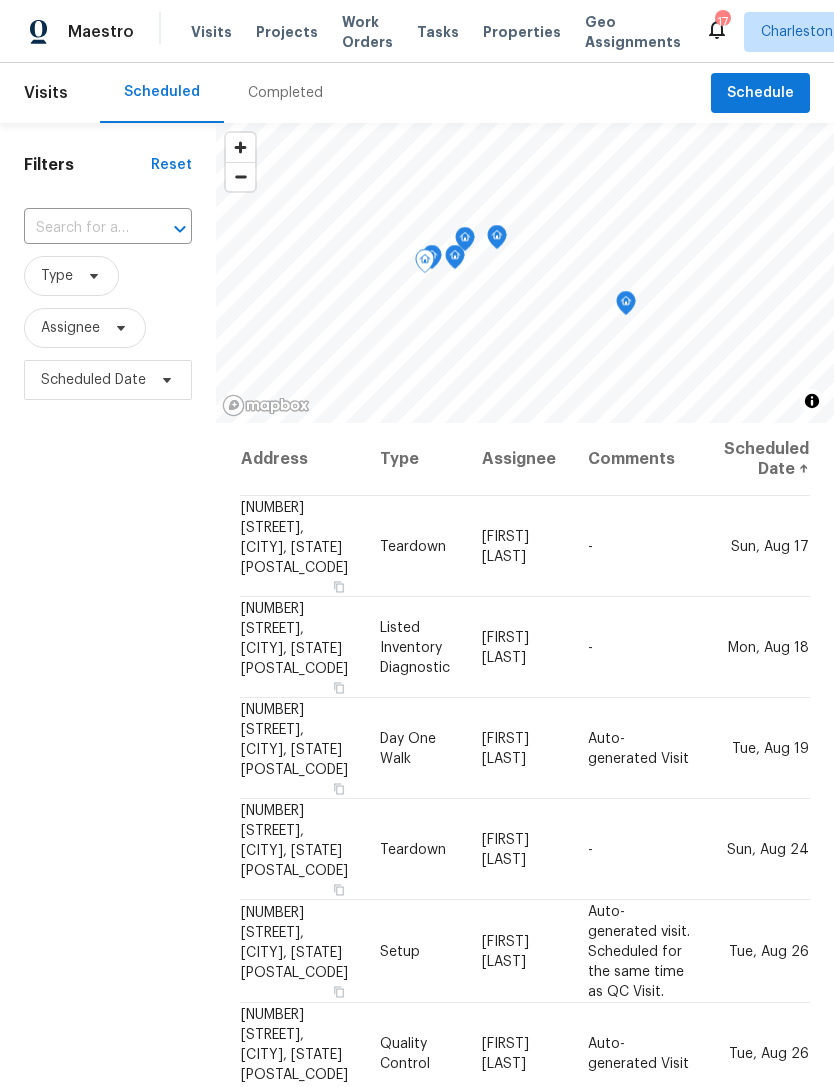 click 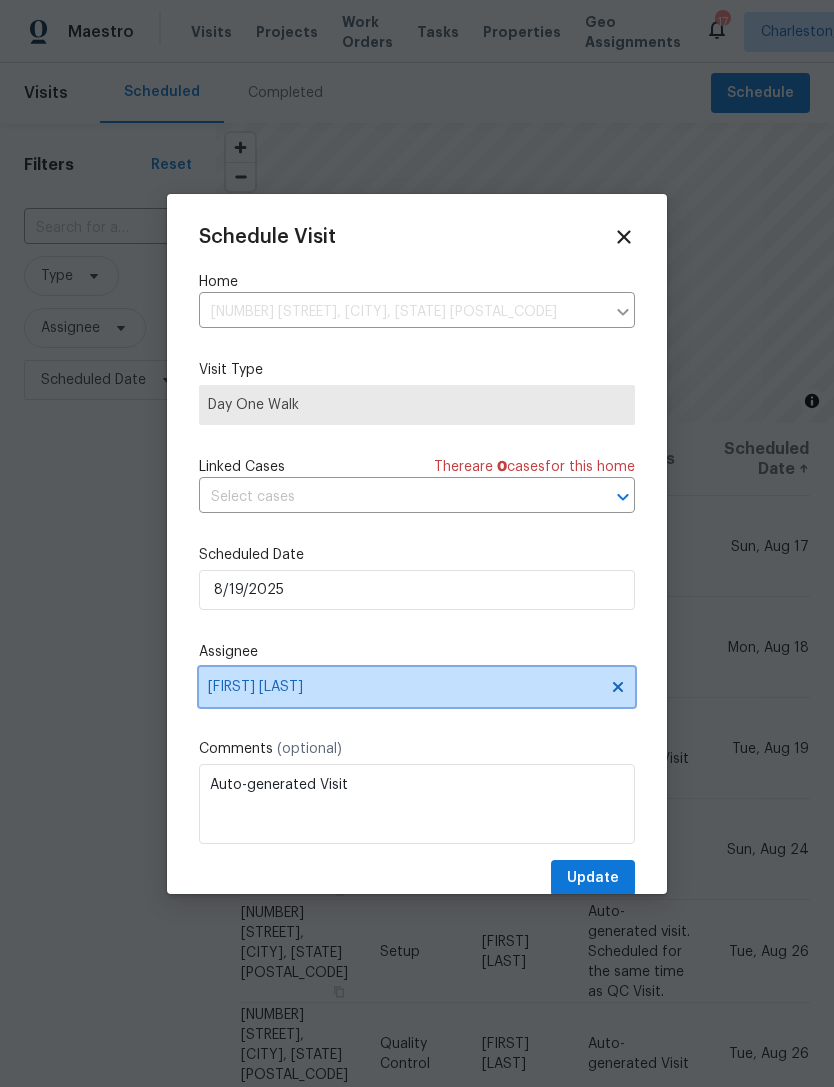 click on "[FIRST] [LAST]" at bounding box center (404, 687) 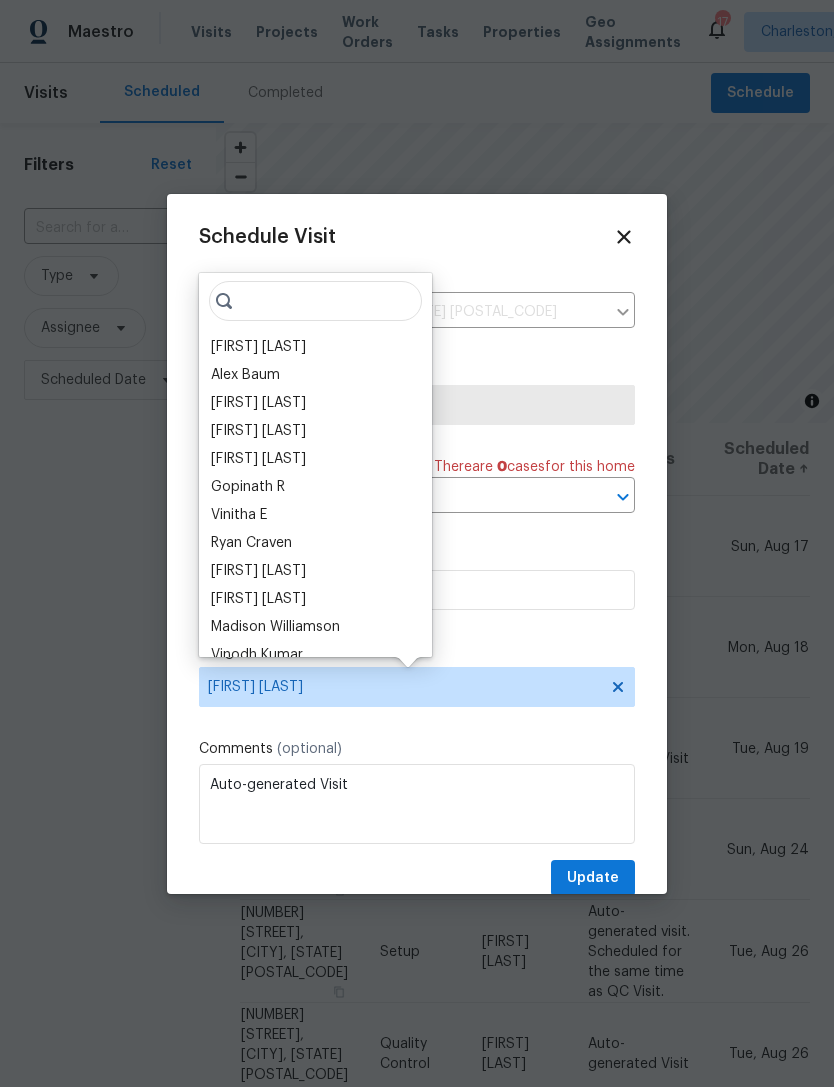 click on "[FIRST] [LAST]" at bounding box center (315, 347) 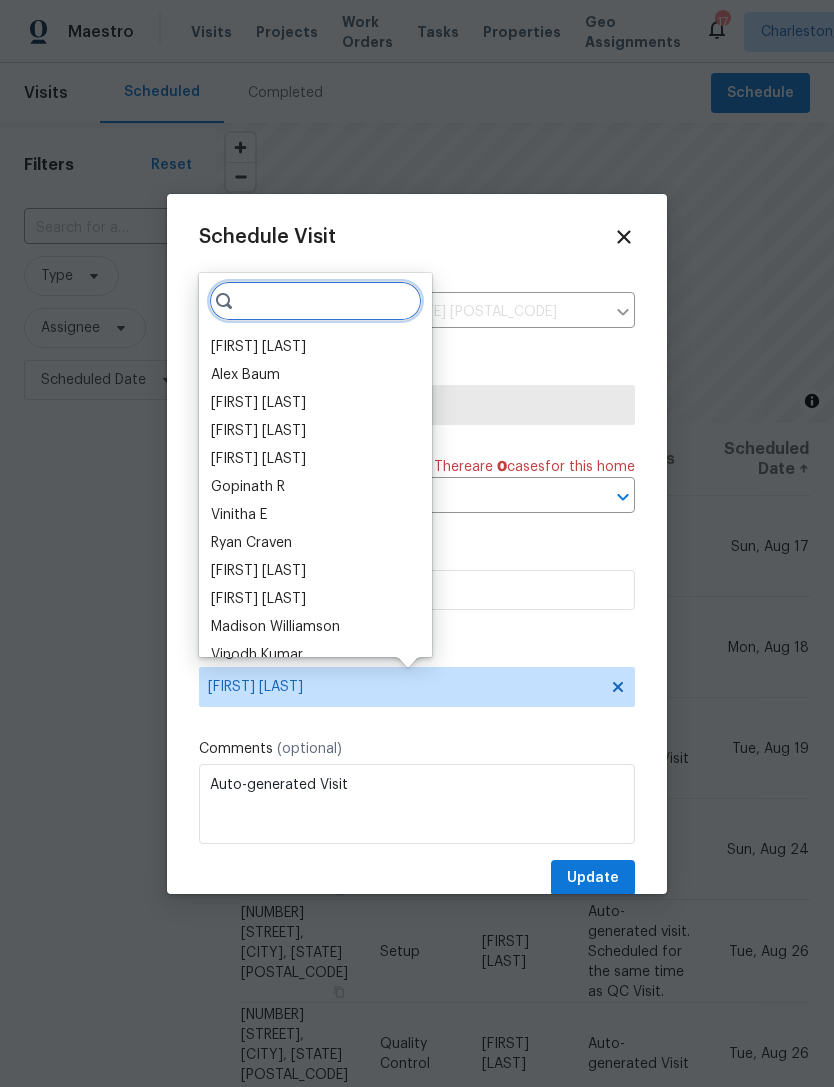 click at bounding box center [315, 301] 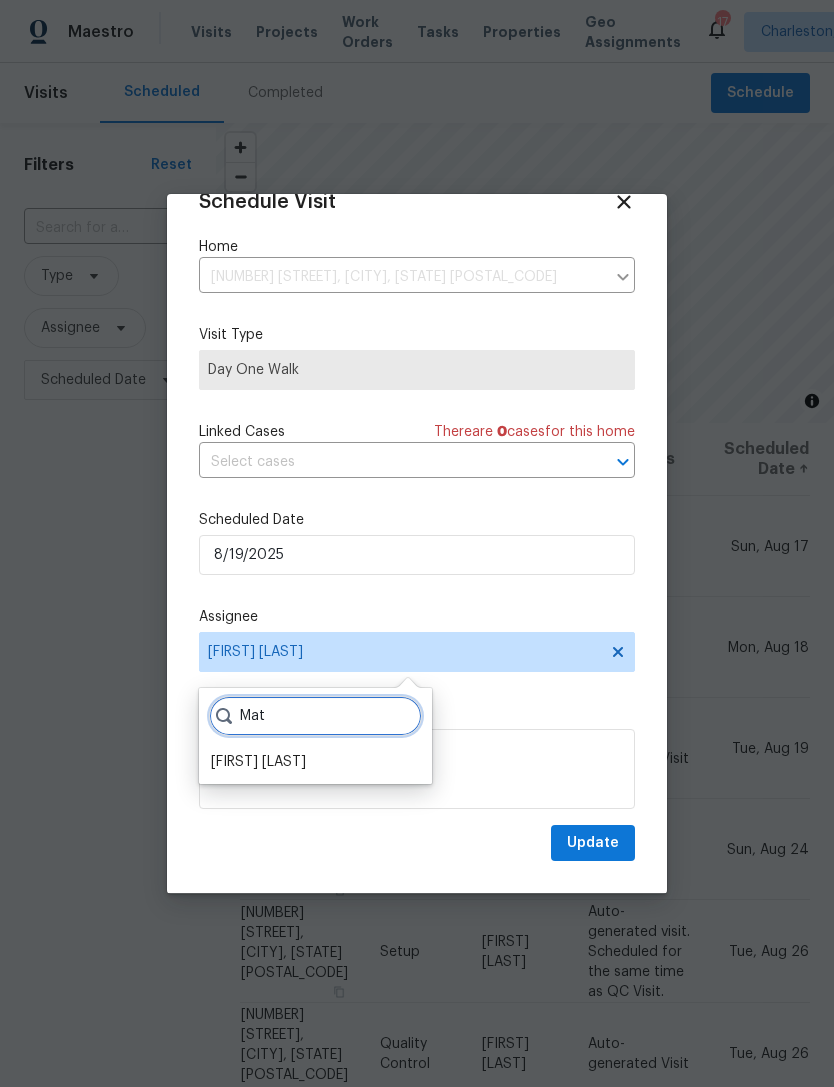 scroll, scrollTop: 39, scrollLeft: 0, axis: vertical 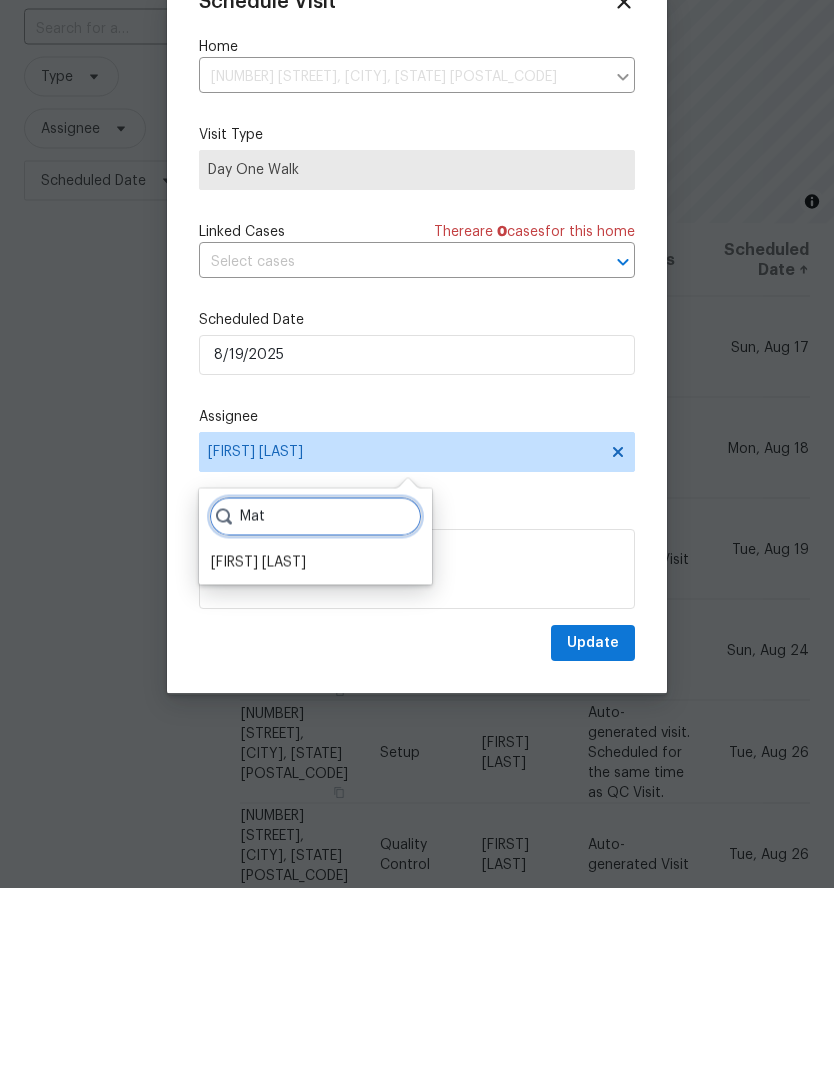 type on "Mat" 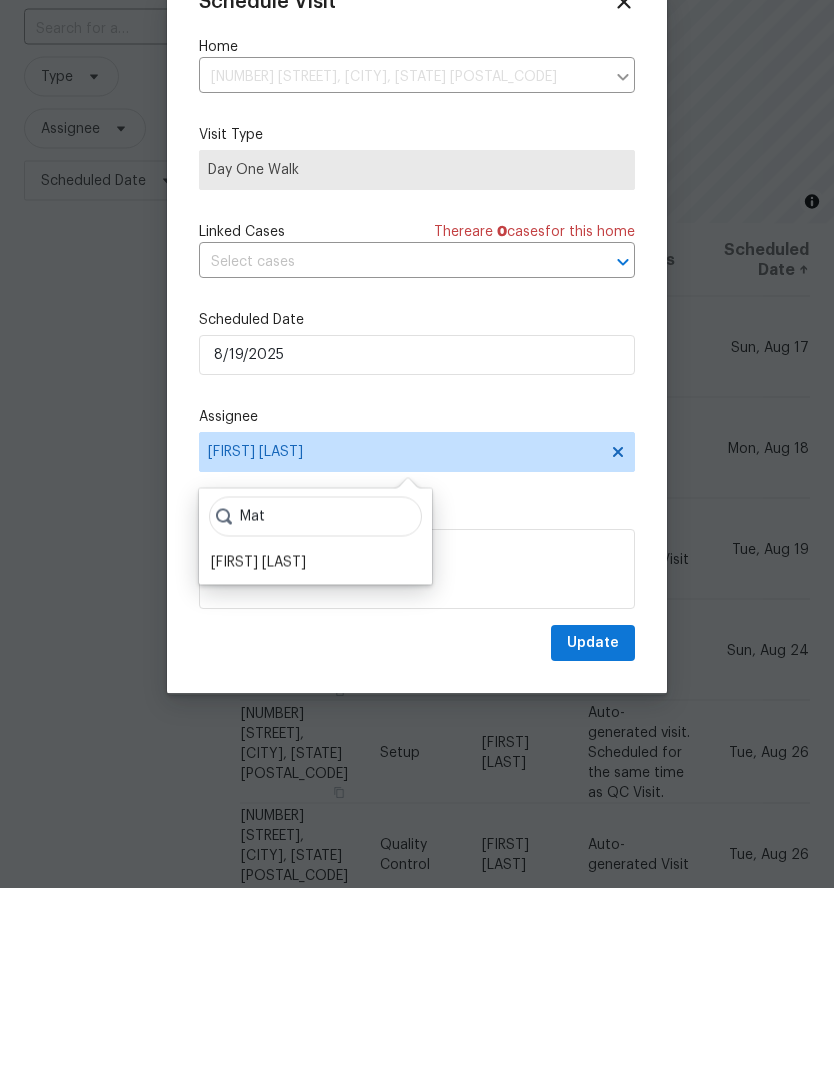 click on "Matt Davidson" at bounding box center (258, 762) 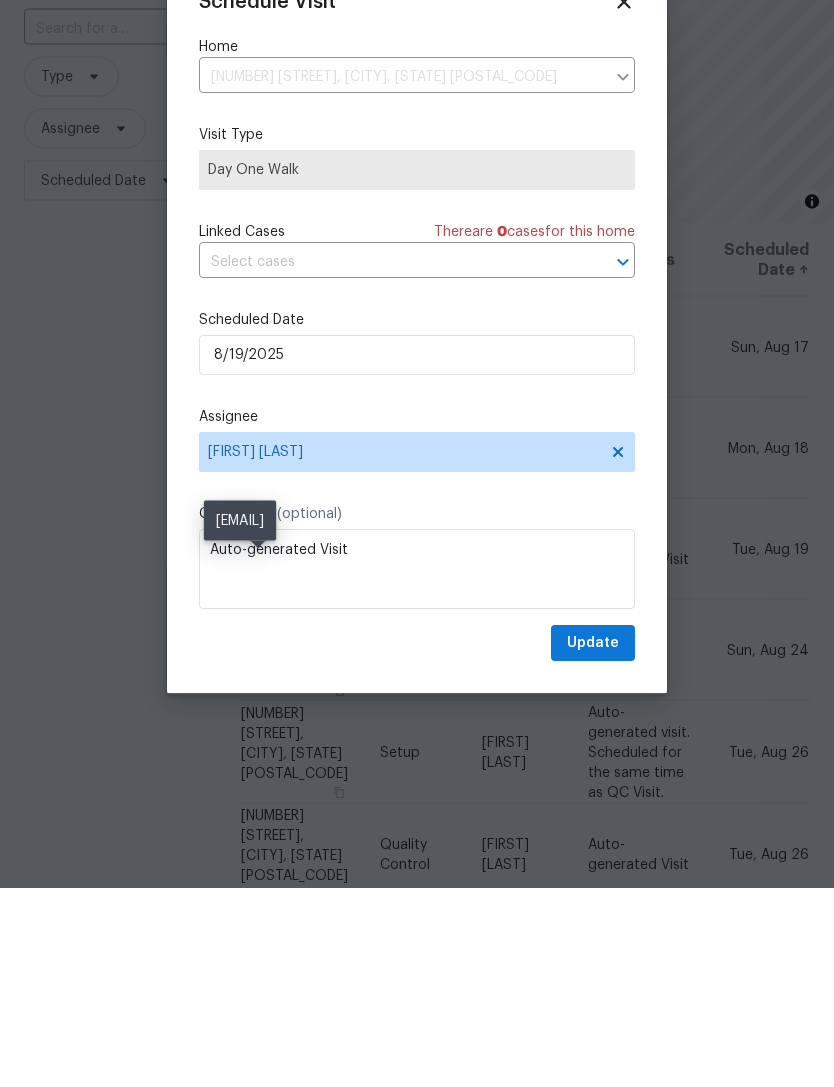 scroll, scrollTop: 65, scrollLeft: 0, axis: vertical 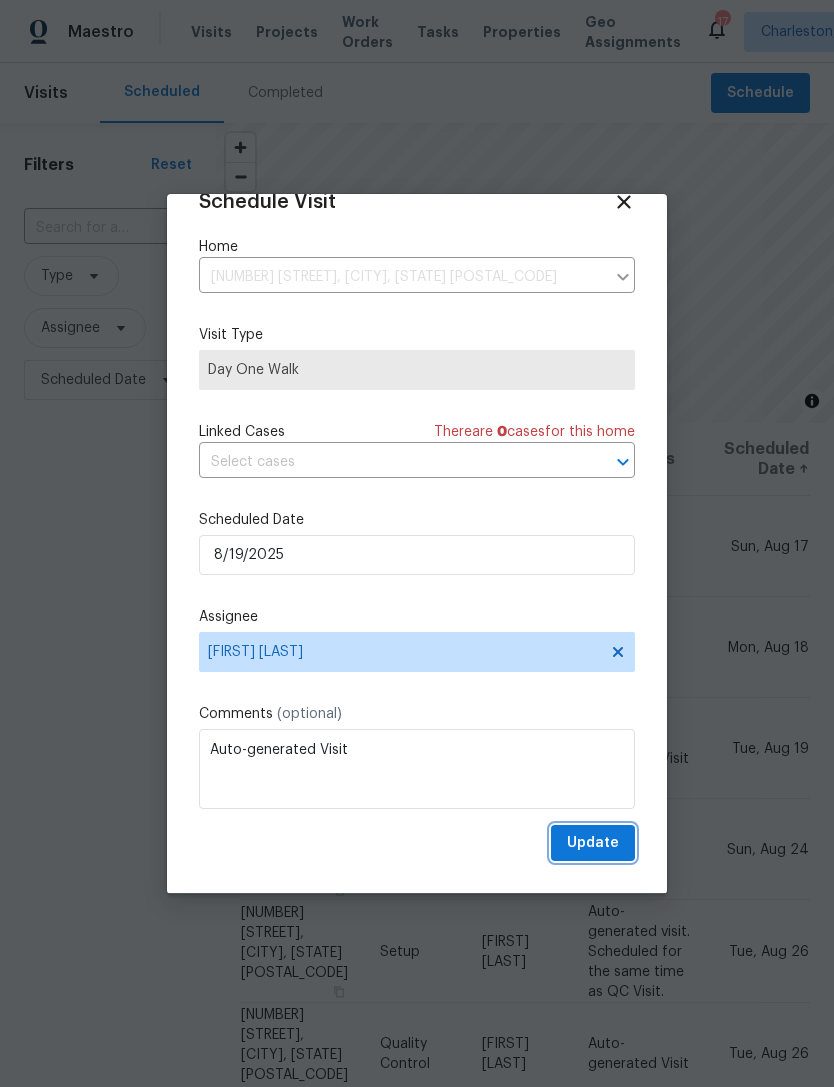 click on "Update" at bounding box center (593, 843) 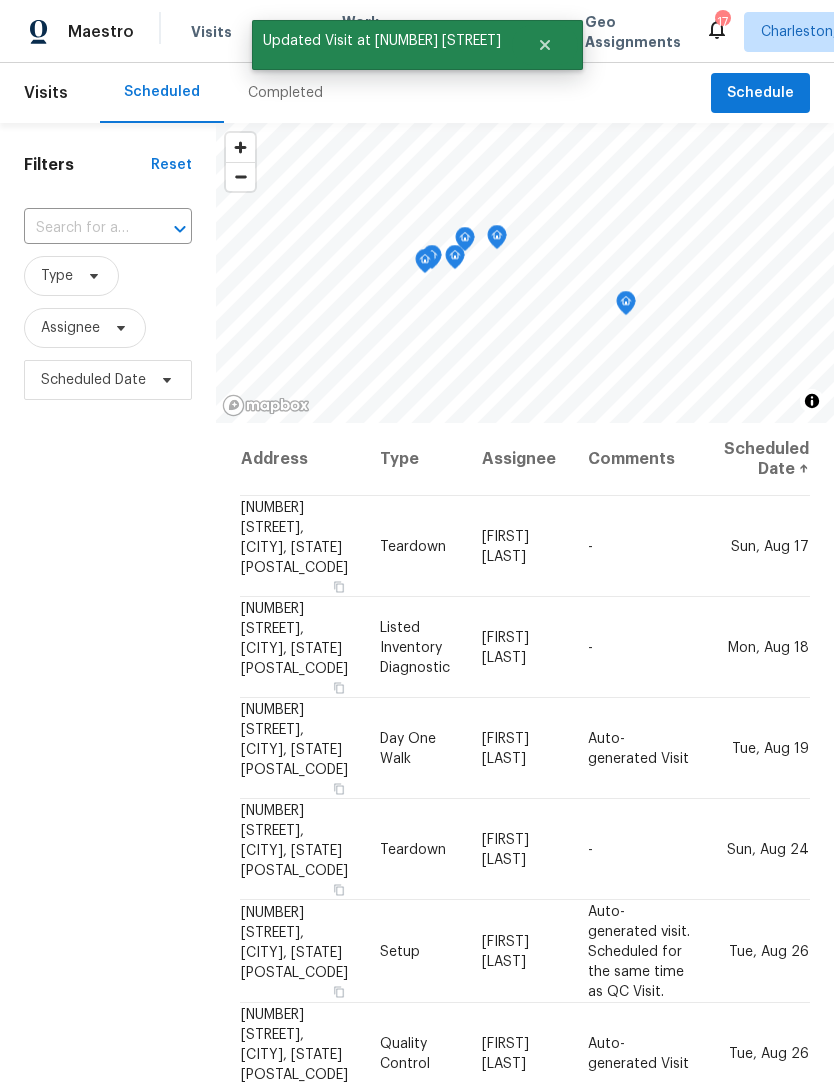 scroll, scrollTop: 0, scrollLeft: 0, axis: both 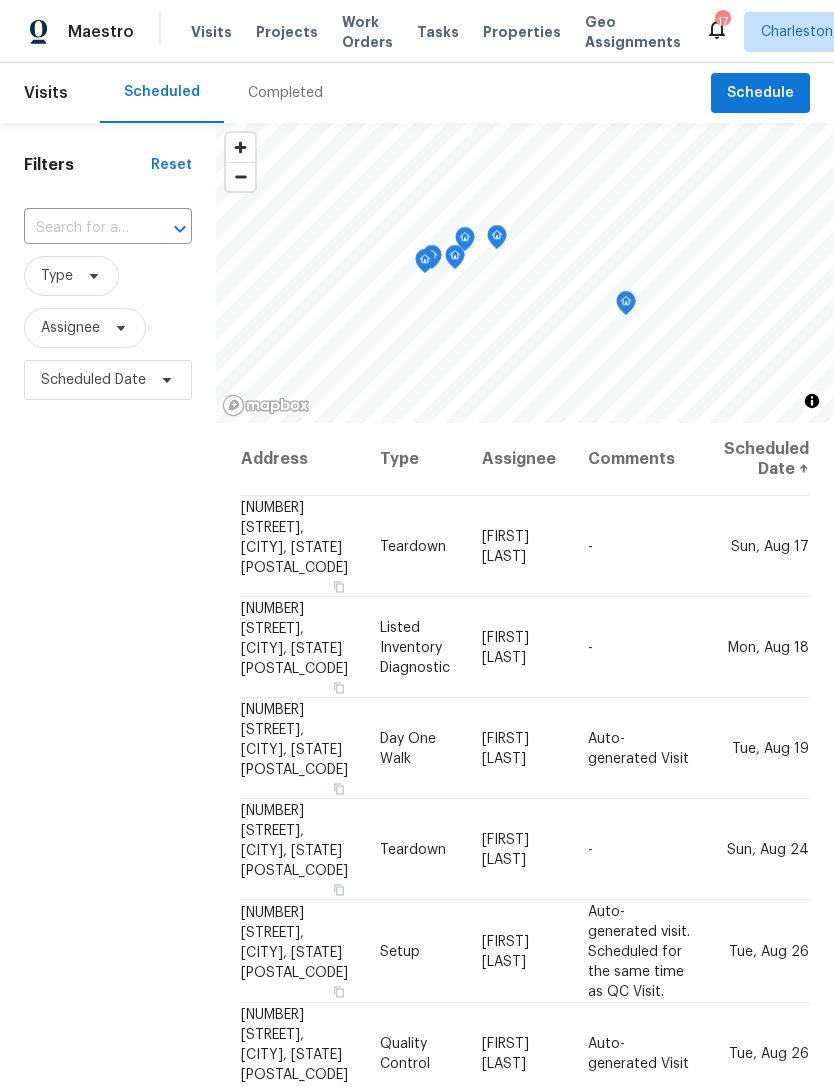 click on "Properties" at bounding box center (522, 32) 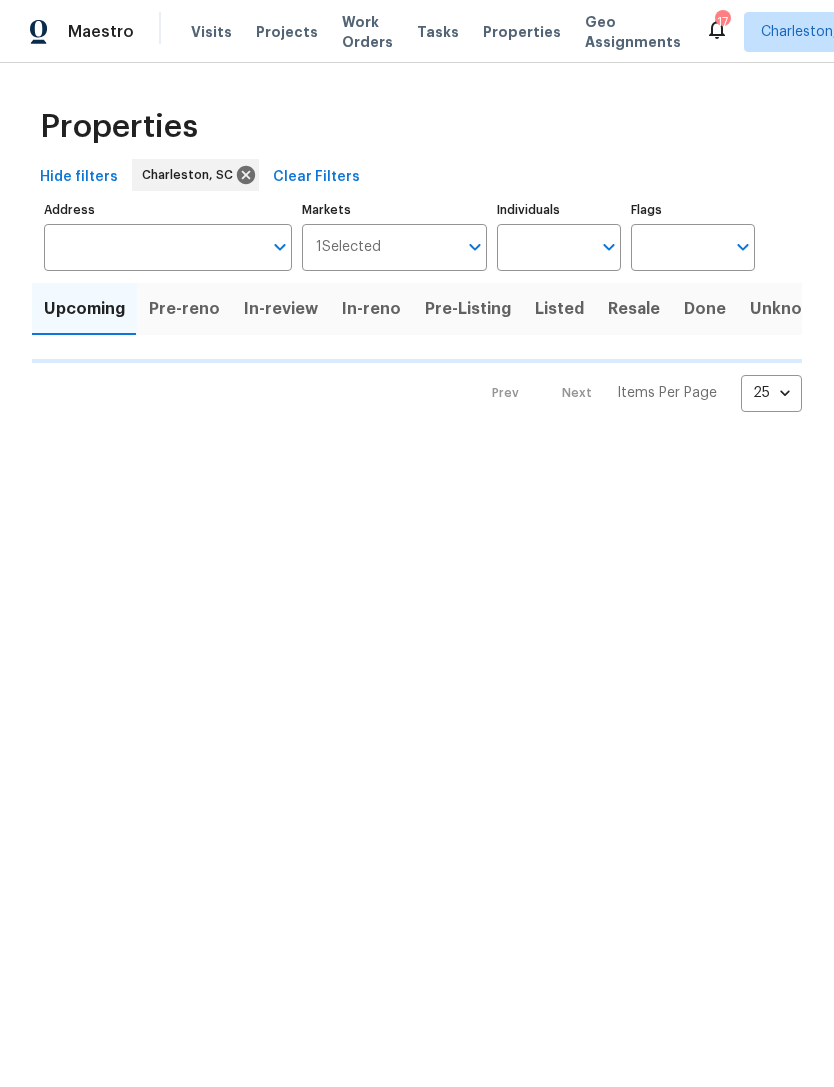 click on "Visits" at bounding box center [211, 32] 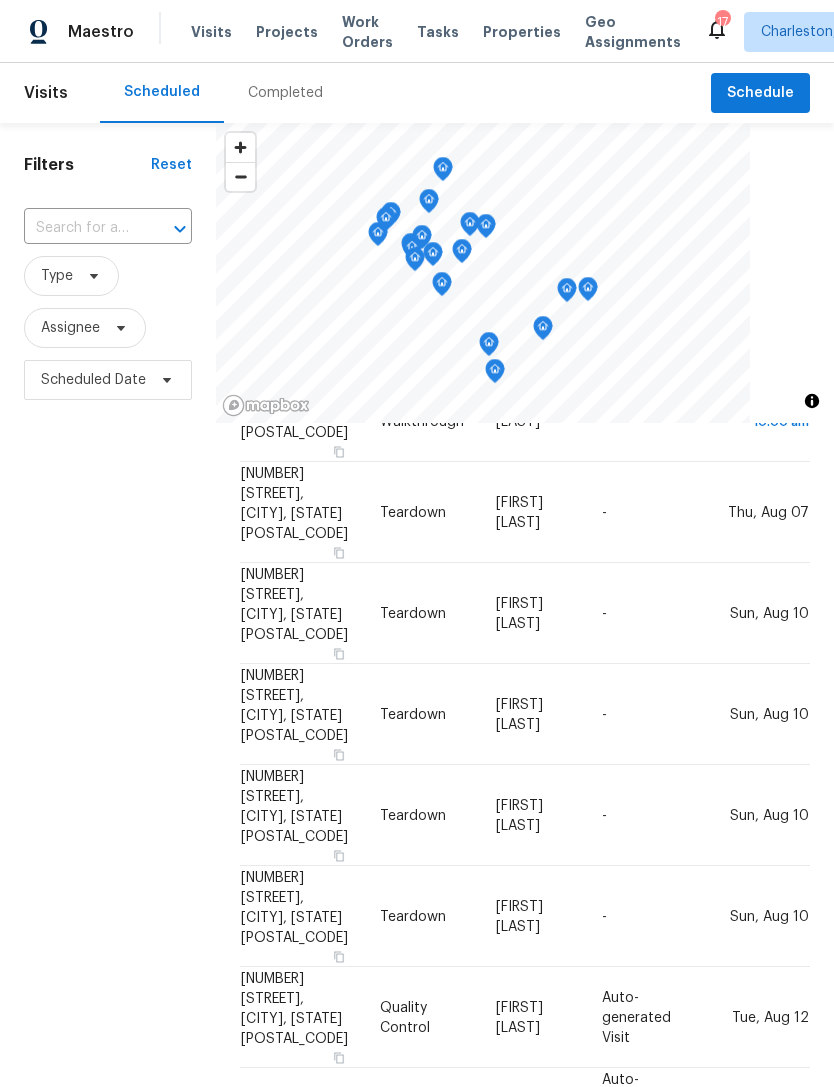 scroll, scrollTop: 944, scrollLeft: 0, axis: vertical 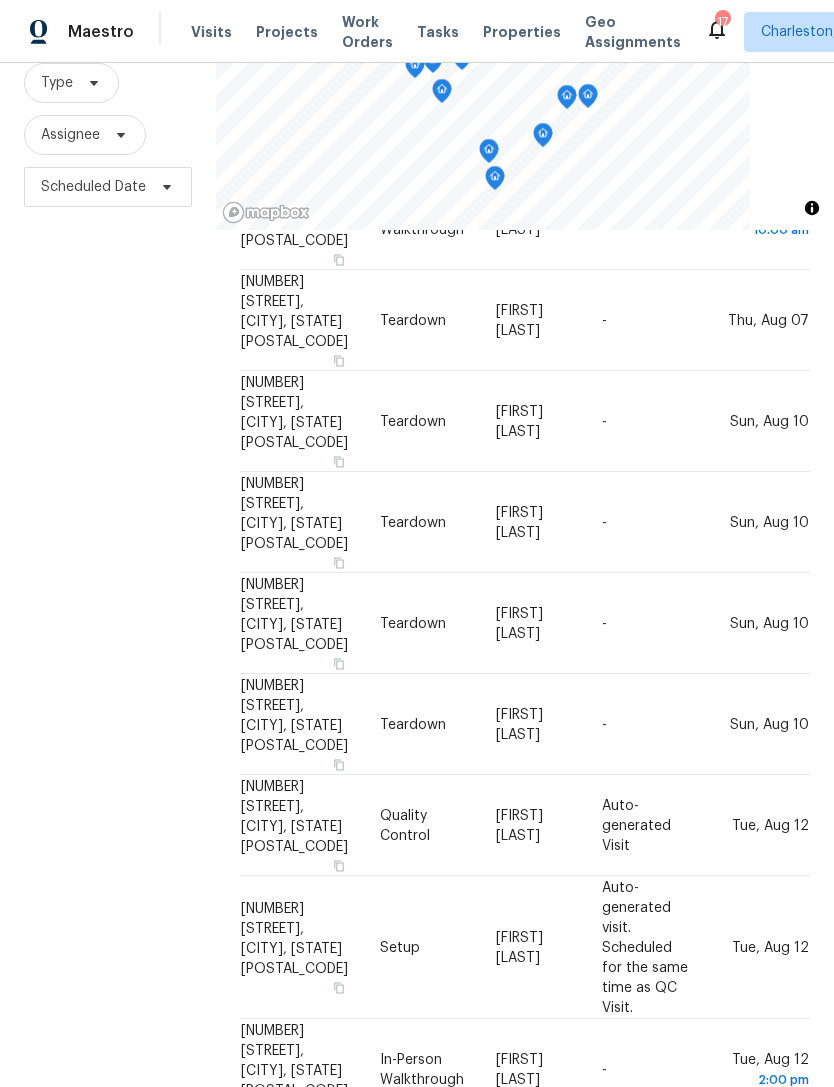 click 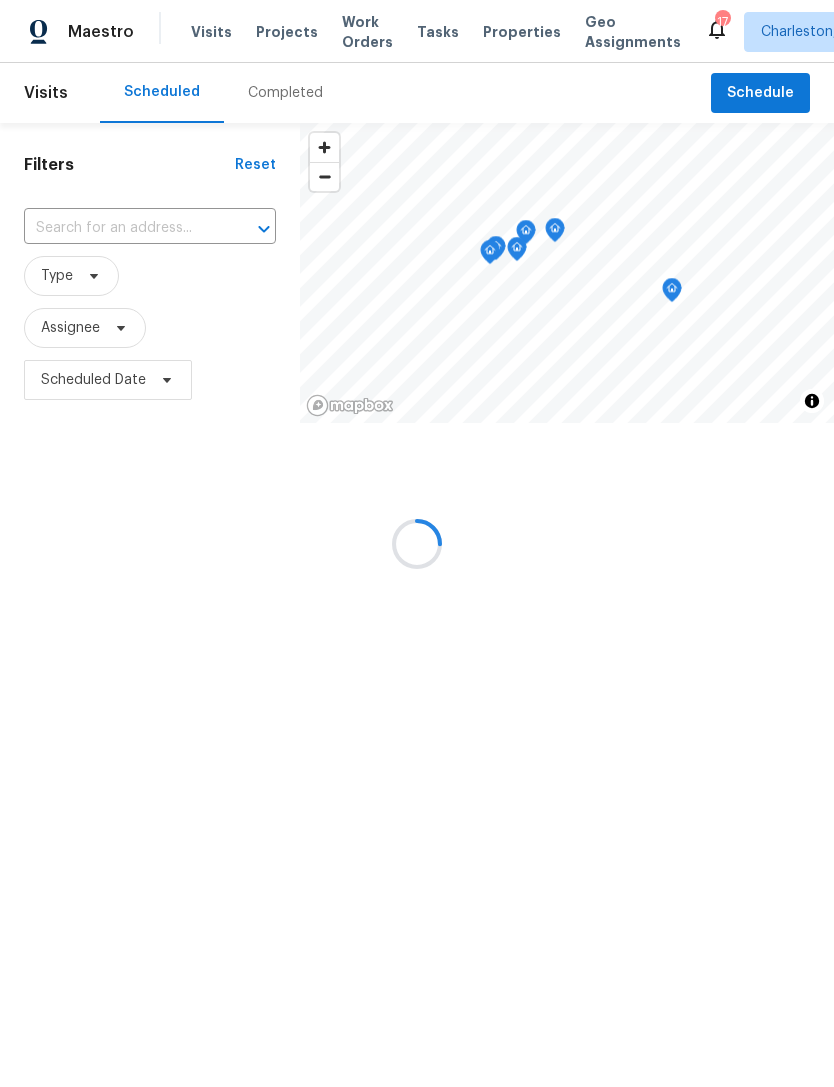 scroll, scrollTop: 0, scrollLeft: 0, axis: both 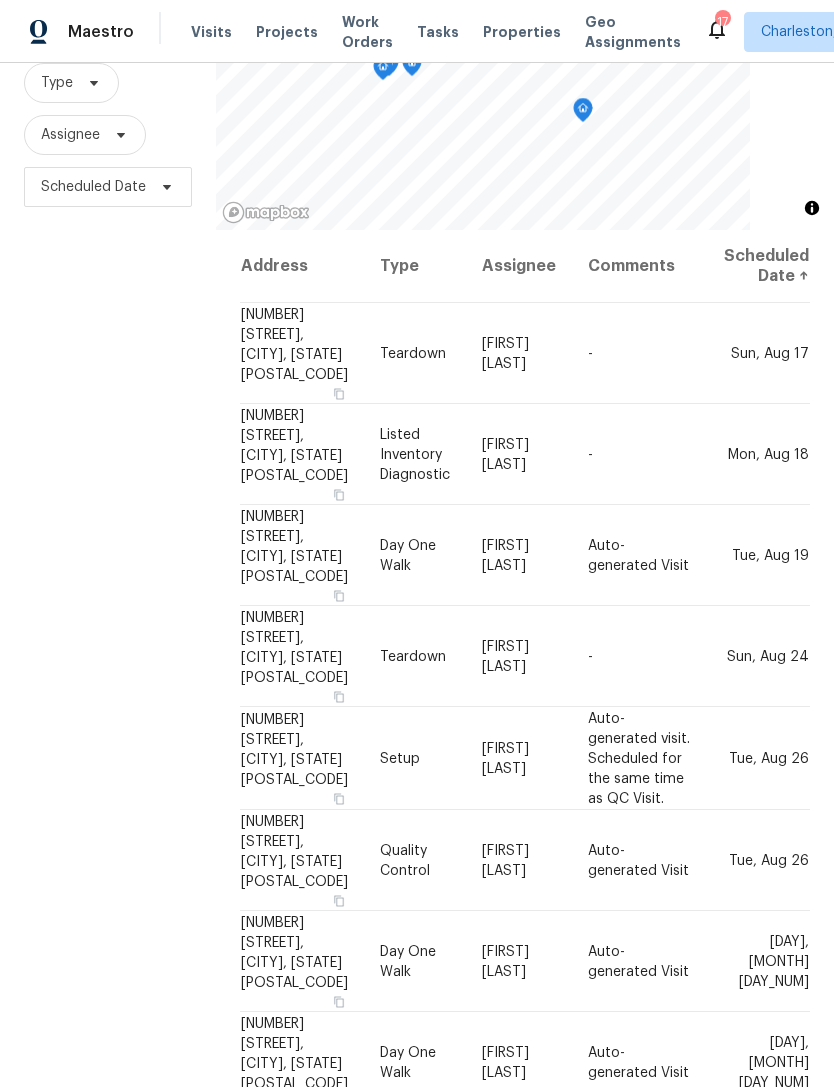 click 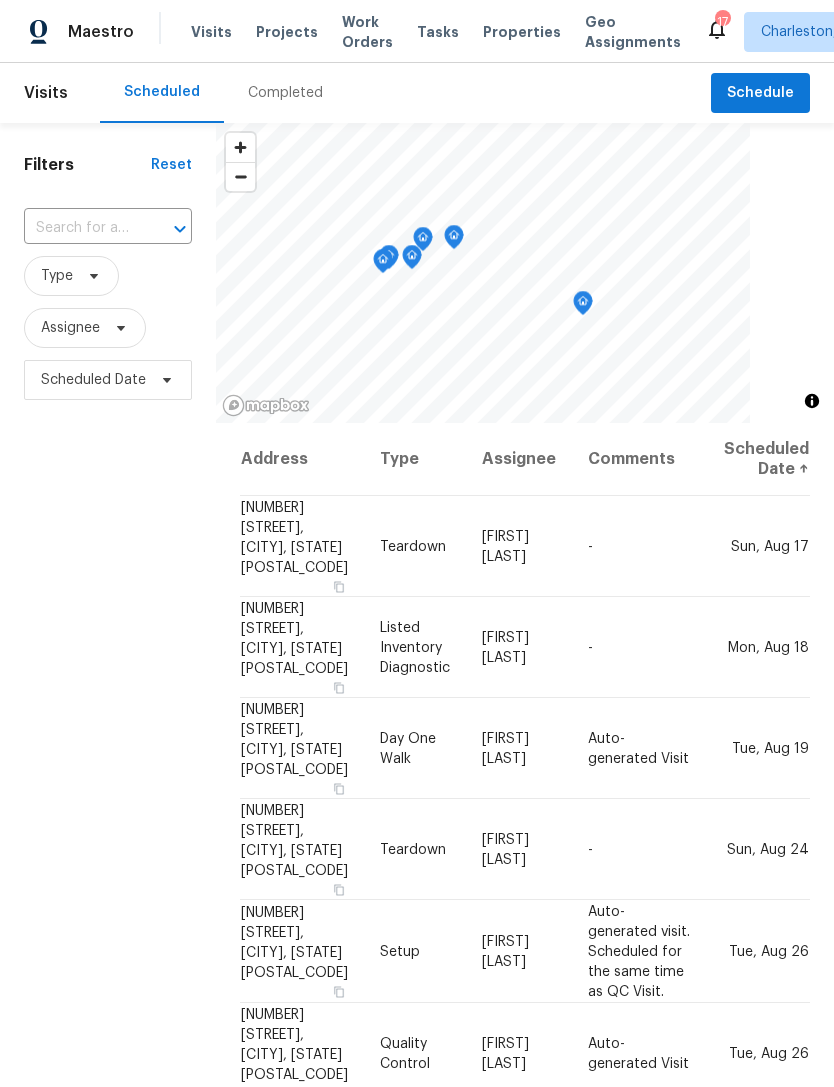 scroll, scrollTop: 0, scrollLeft: 0, axis: both 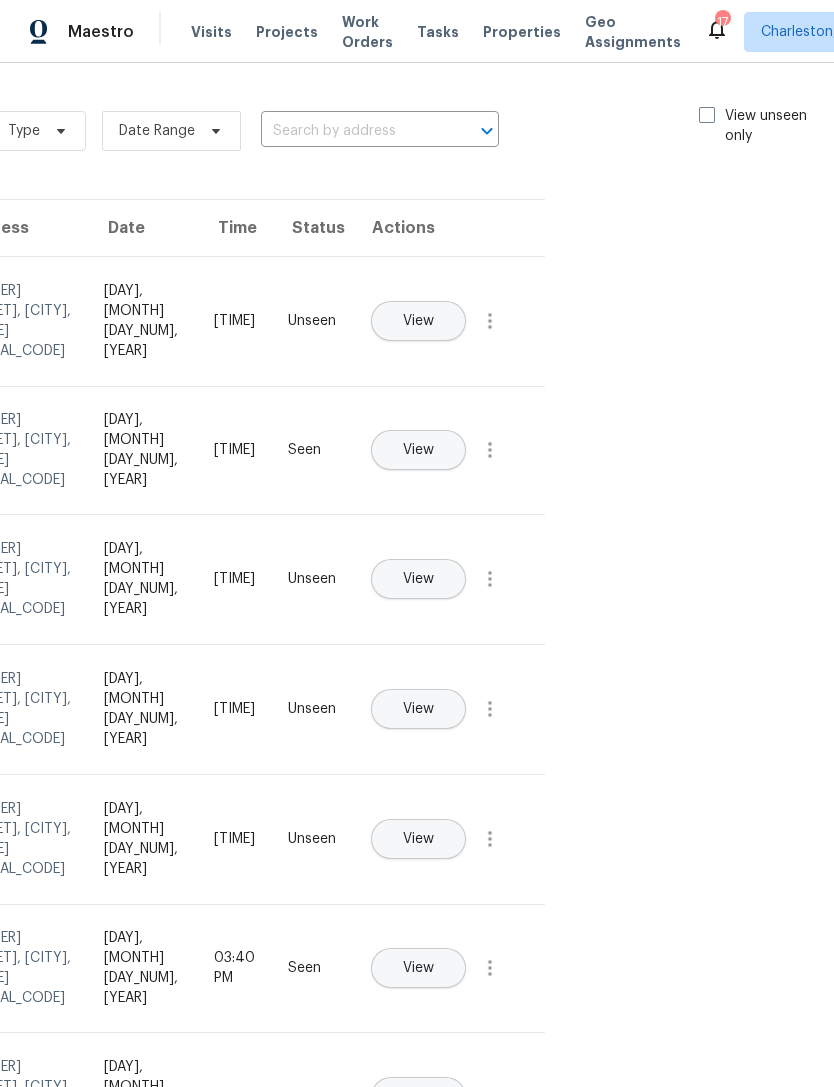 click on "View unseen only" at bounding box center [768, 126] 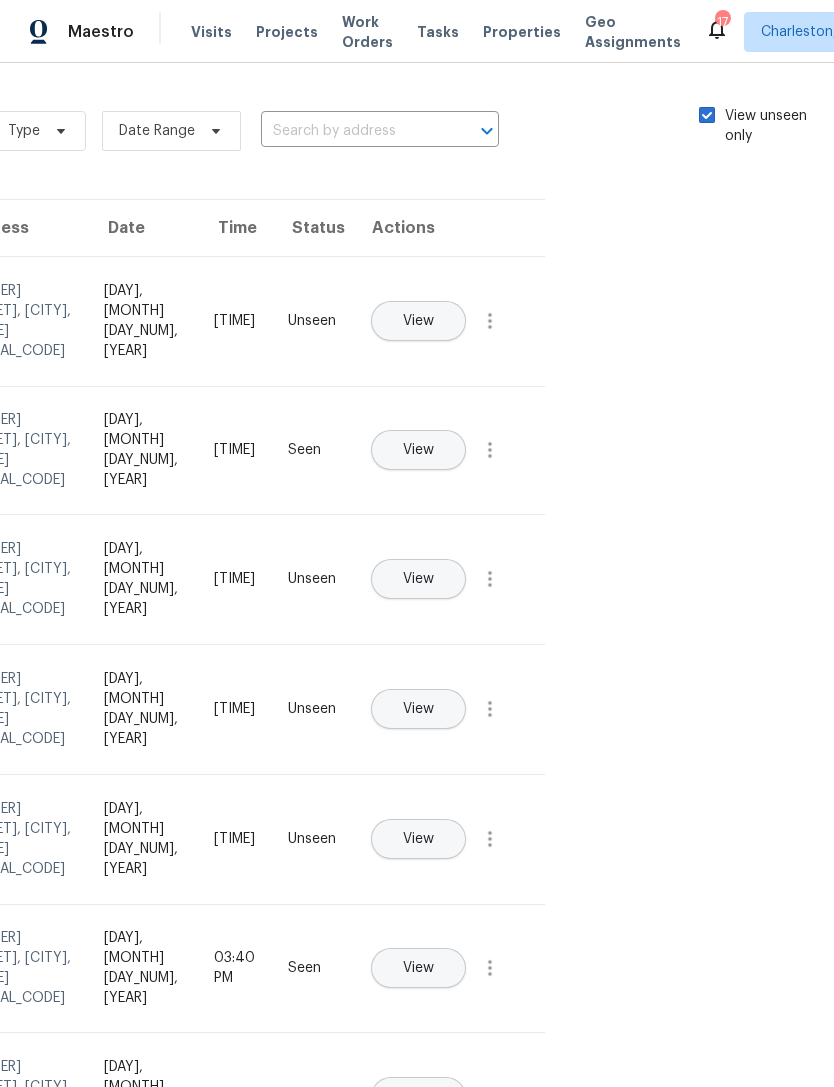 checkbox on "true" 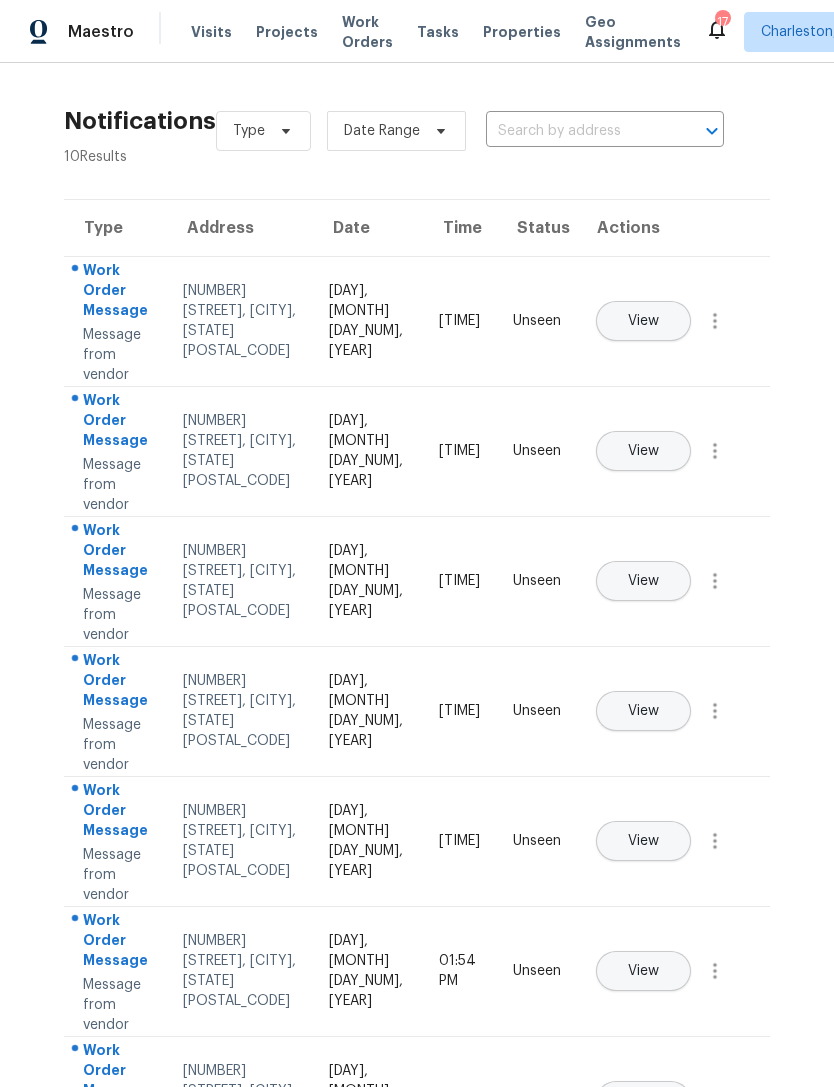 scroll, scrollTop: 0, scrollLeft: 0, axis: both 